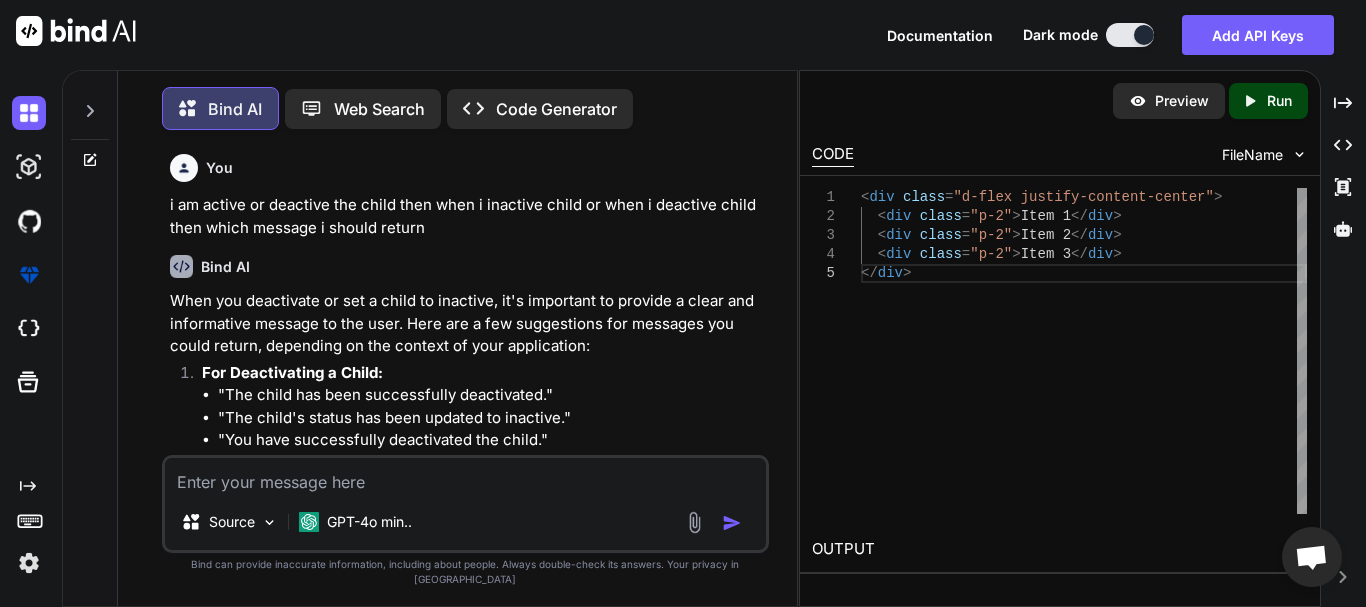 scroll, scrollTop: 0, scrollLeft: 0, axis: both 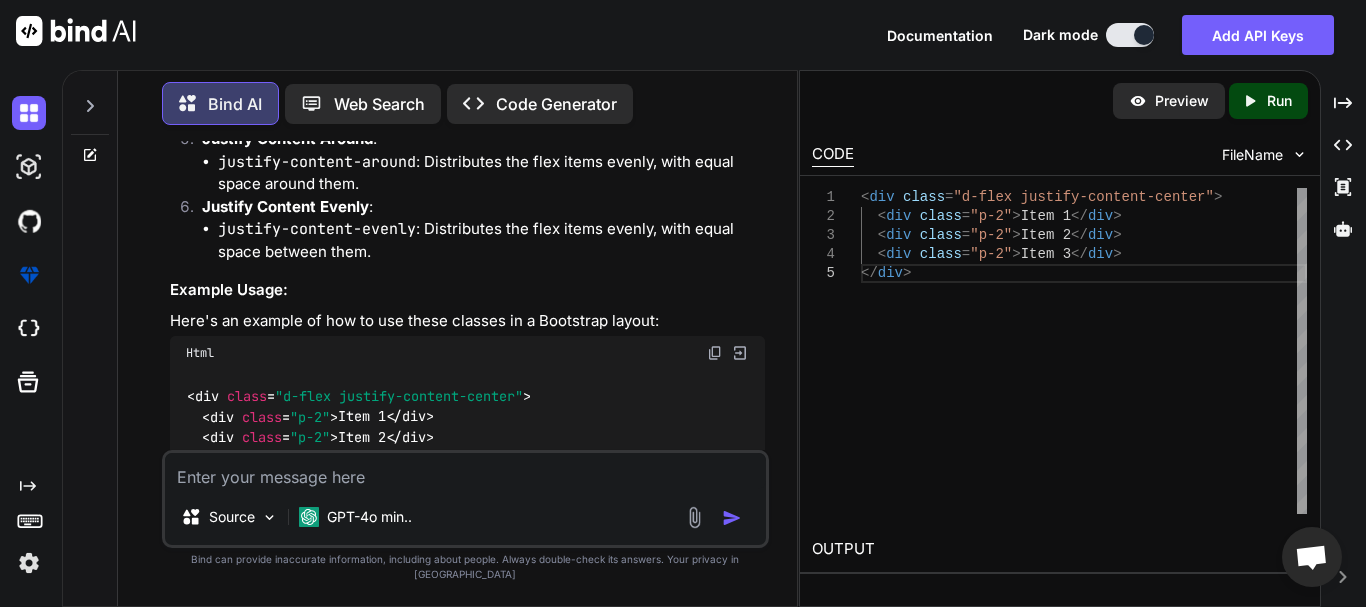 click at bounding box center (465, 471) 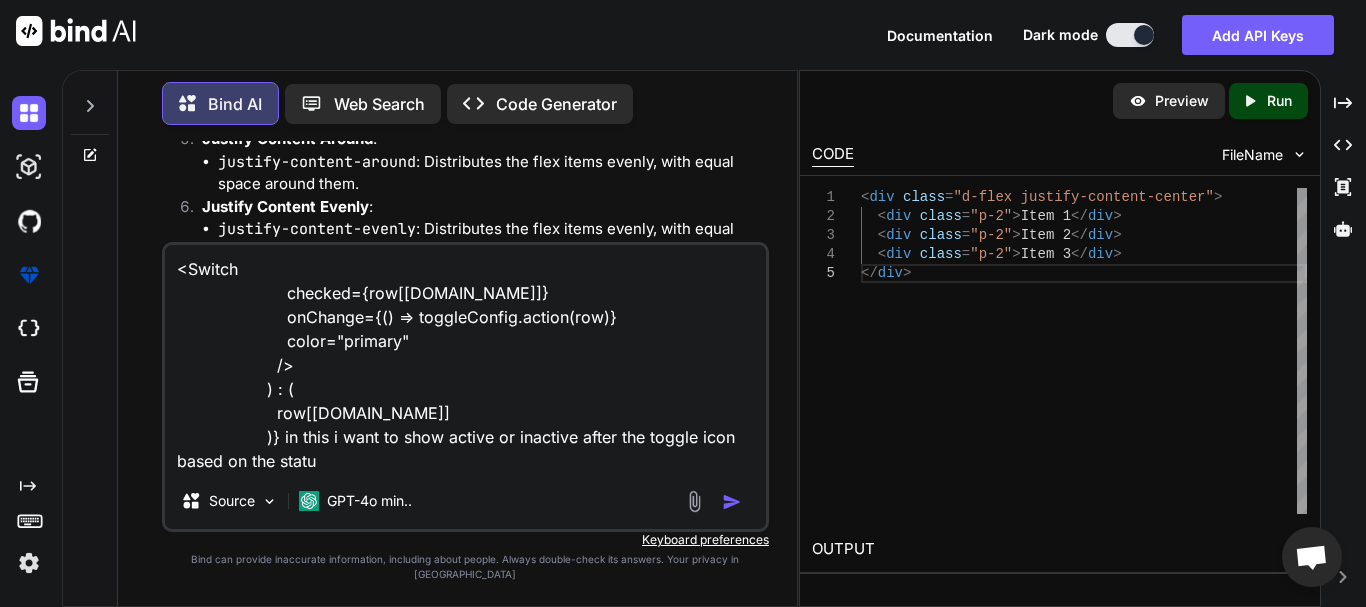 type on "<Switch
checked={row[[DOMAIN_NAME]]}
onChange={() => toggleConfig.action(row)}
color="primary"
/>
) : (
row[[DOMAIN_NAME]]
)} in this i want to show active or inactive after the toggle icon based on the status" 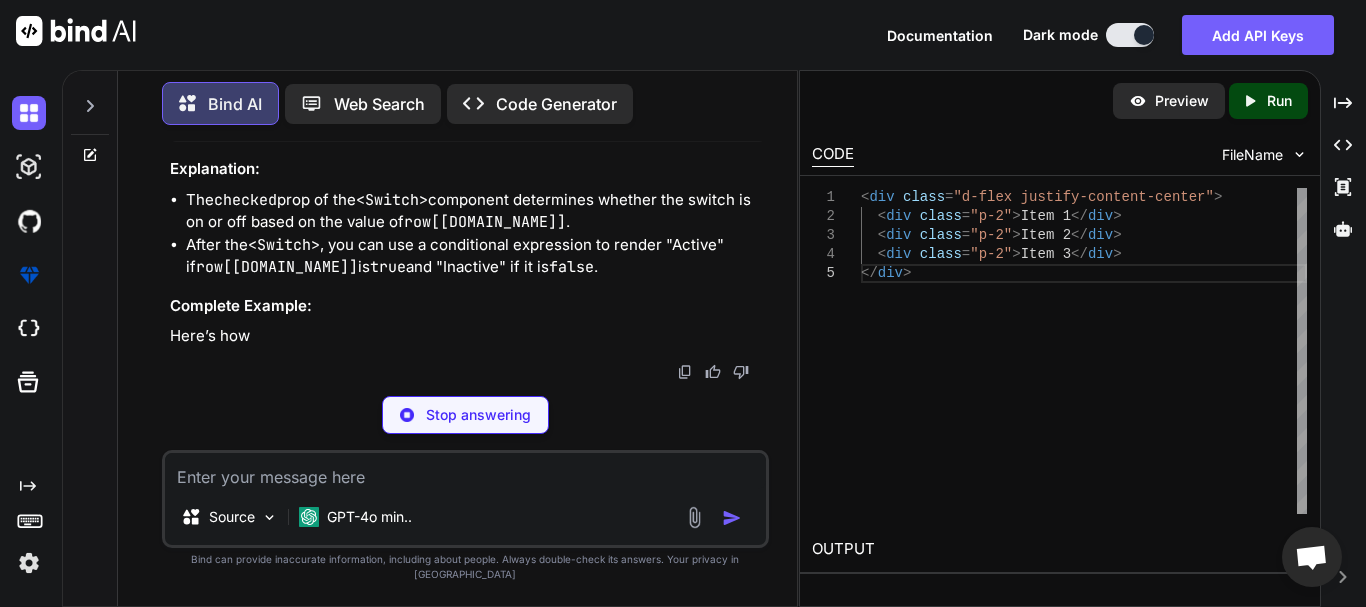scroll, scrollTop: 3123, scrollLeft: 0, axis: vertical 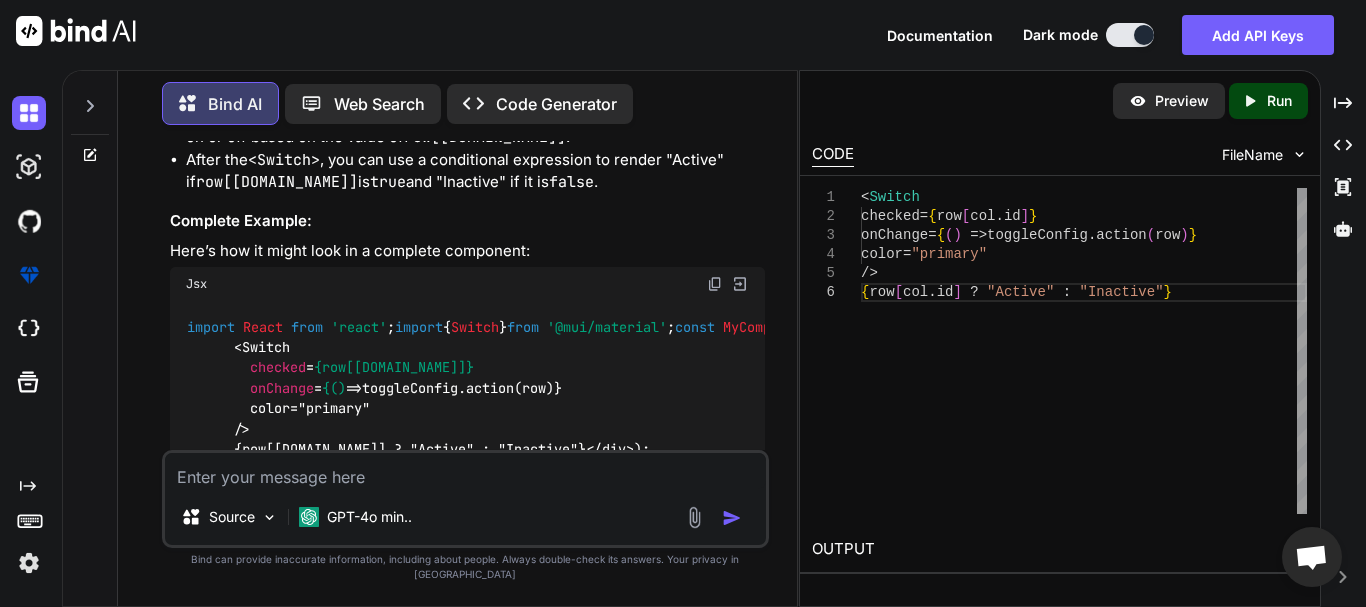 drag, startPoint x: 194, startPoint y: 325, endPoint x: 477, endPoint y: 330, distance: 283.04416 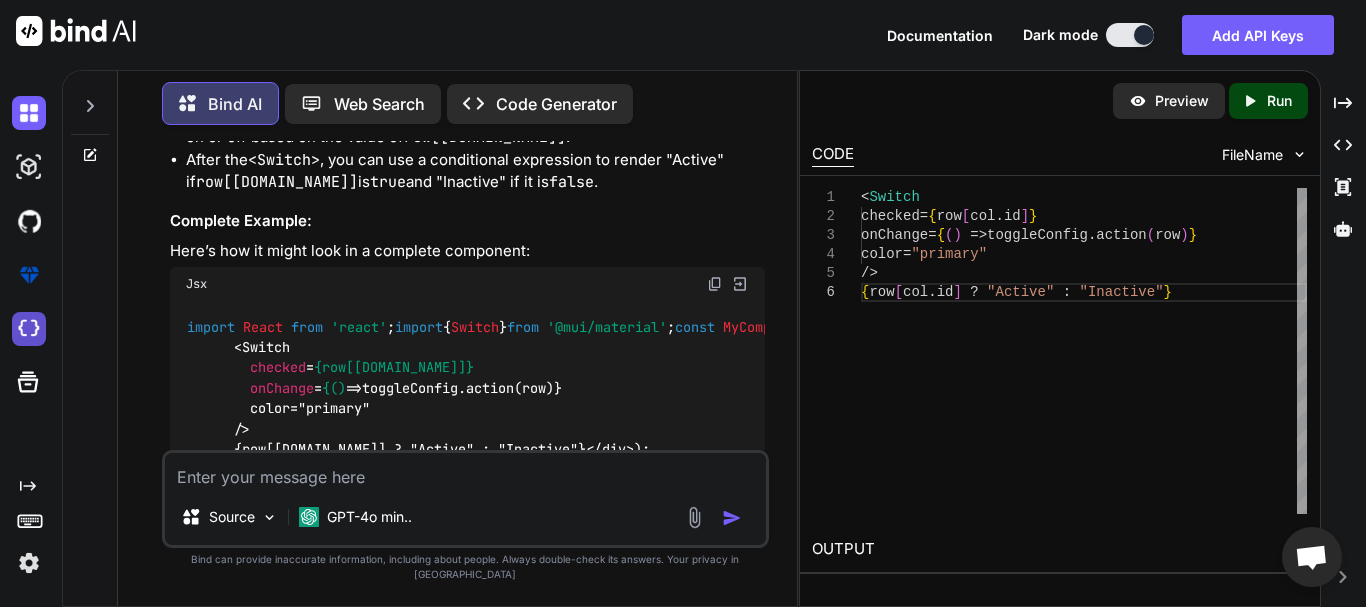copy on "row[col. id ] ?  "Active"  :  "Inactive"" 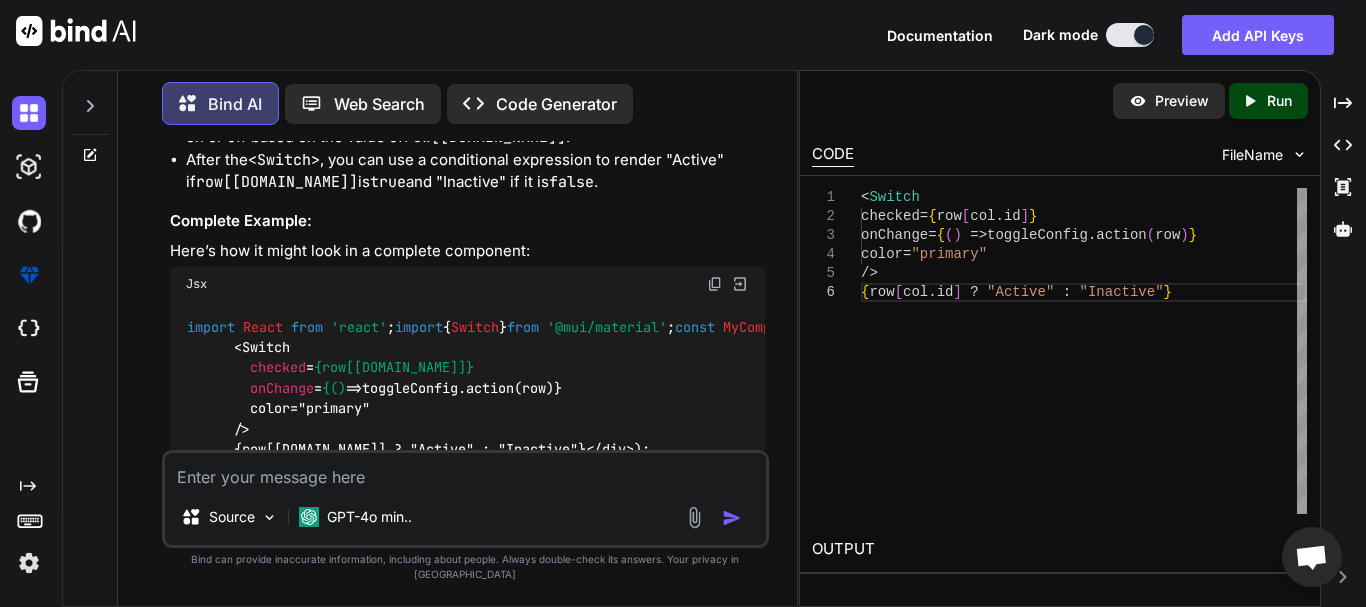 drag, startPoint x: 184, startPoint y: 221, endPoint x: 505, endPoint y: 324, distance: 337.12015 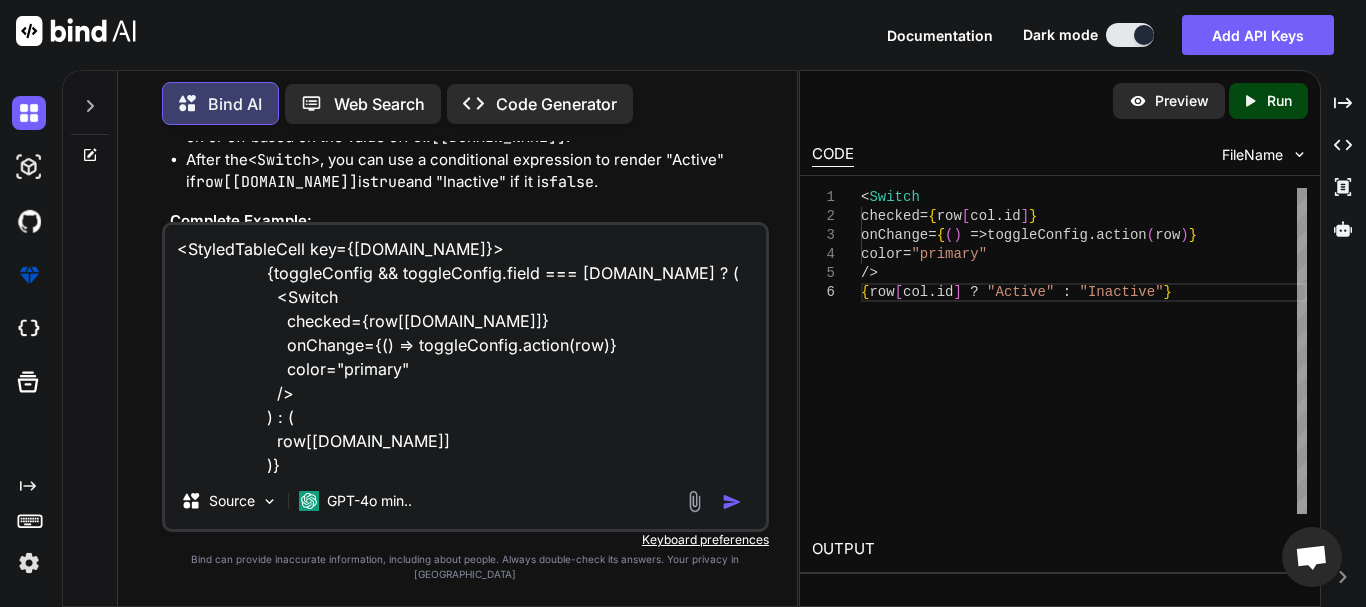scroll, scrollTop: 26, scrollLeft: 0, axis: vertical 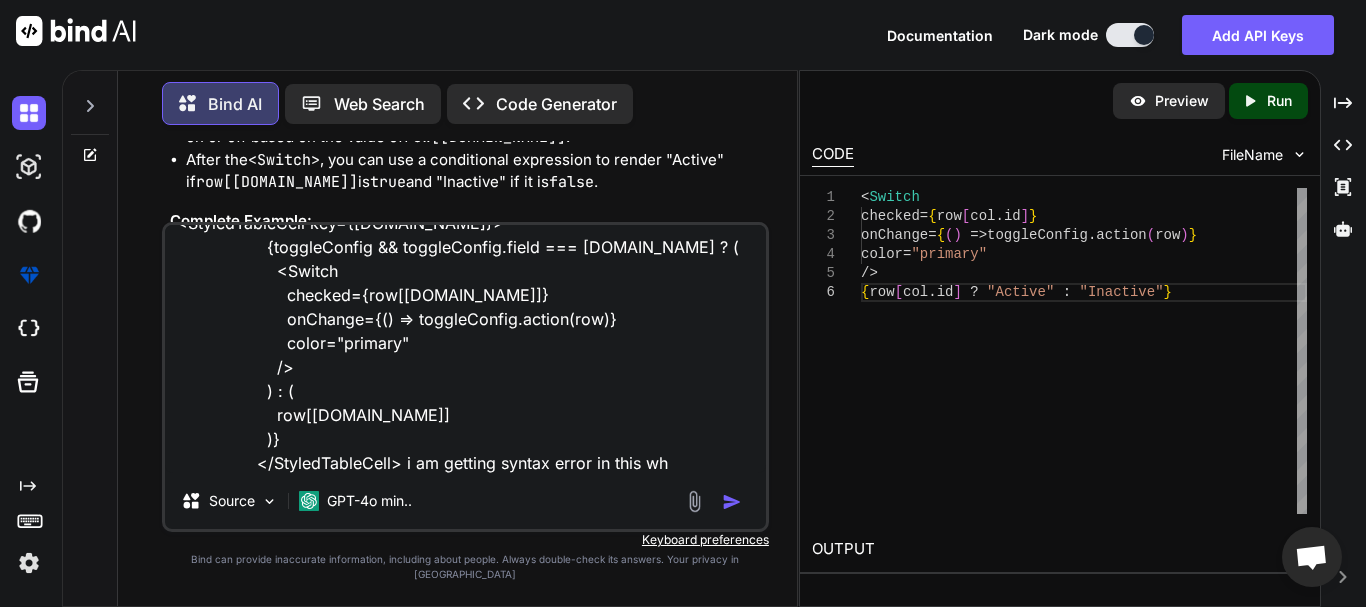 type on "<StyledTableCell key={[DOMAIN_NAME]}>
{toggleConfig && toggleConfig.field === [DOMAIN_NAME] ? (
<Switch
checked={row[[DOMAIN_NAME]]}
onChange={() => toggleConfig.action(row)}
color="primary"
/>
) : (
row[[DOMAIN_NAME]]
)}
</StyledTableCell> i am getting syntax error in this why" 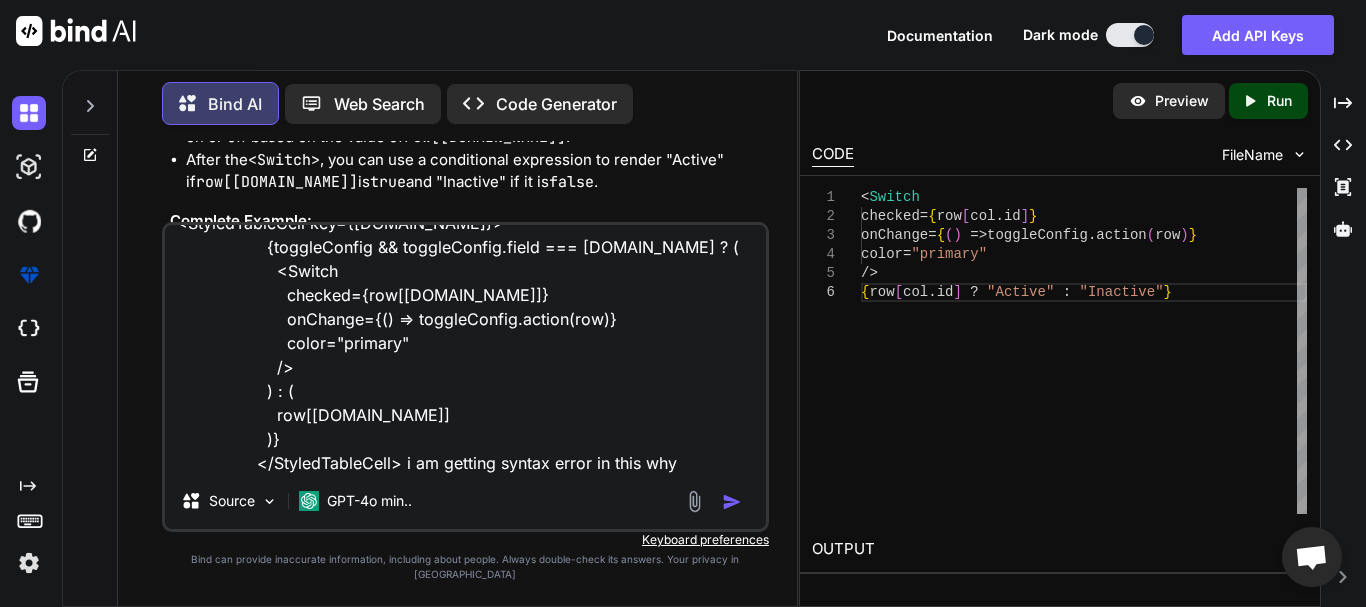 scroll, scrollTop: 0, scrollLeft: 0, axis: both 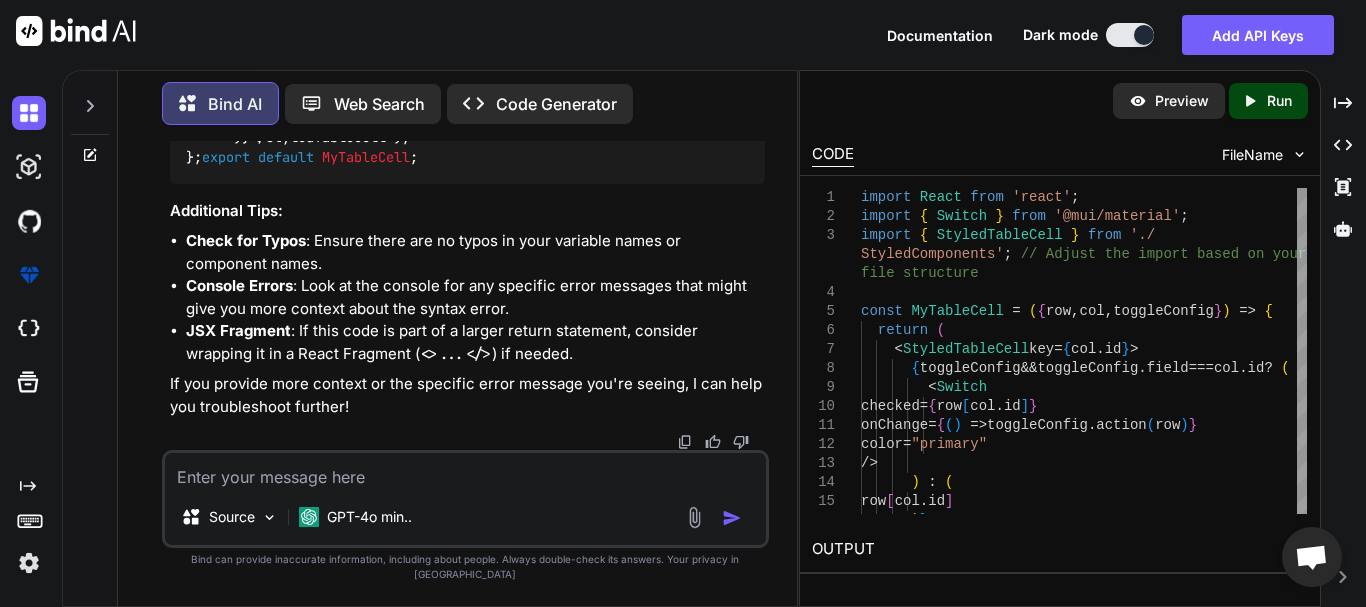 click at bounding box center (465, 471) 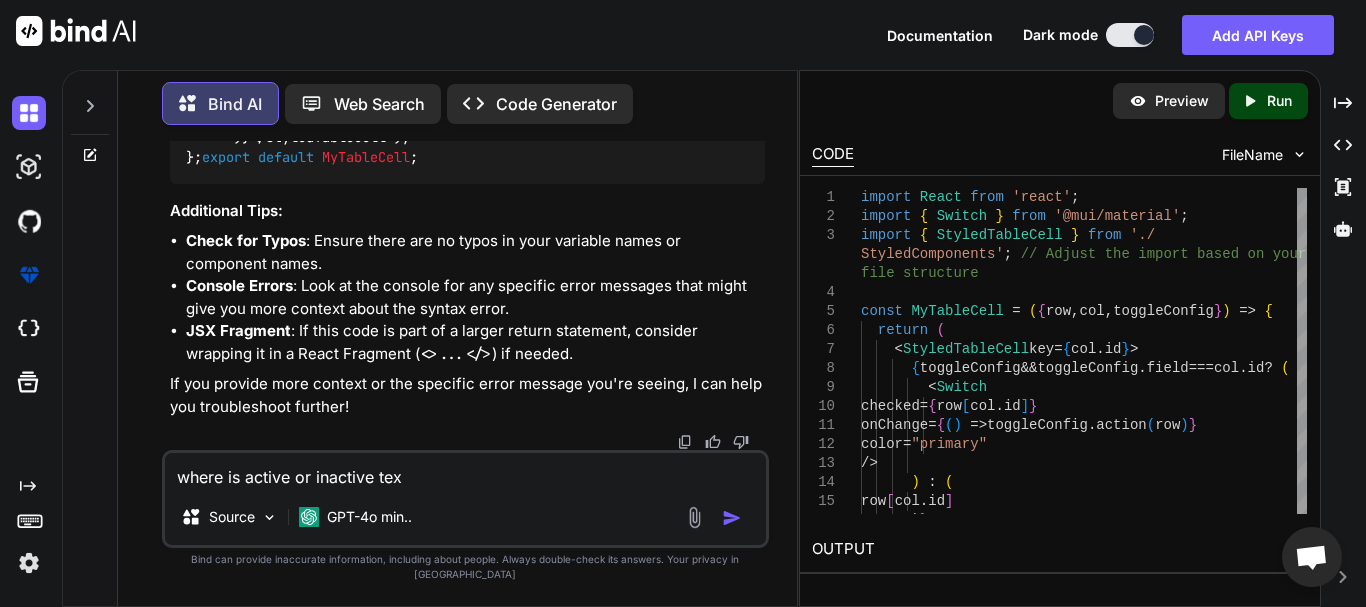 type on "where is active or inactive text" 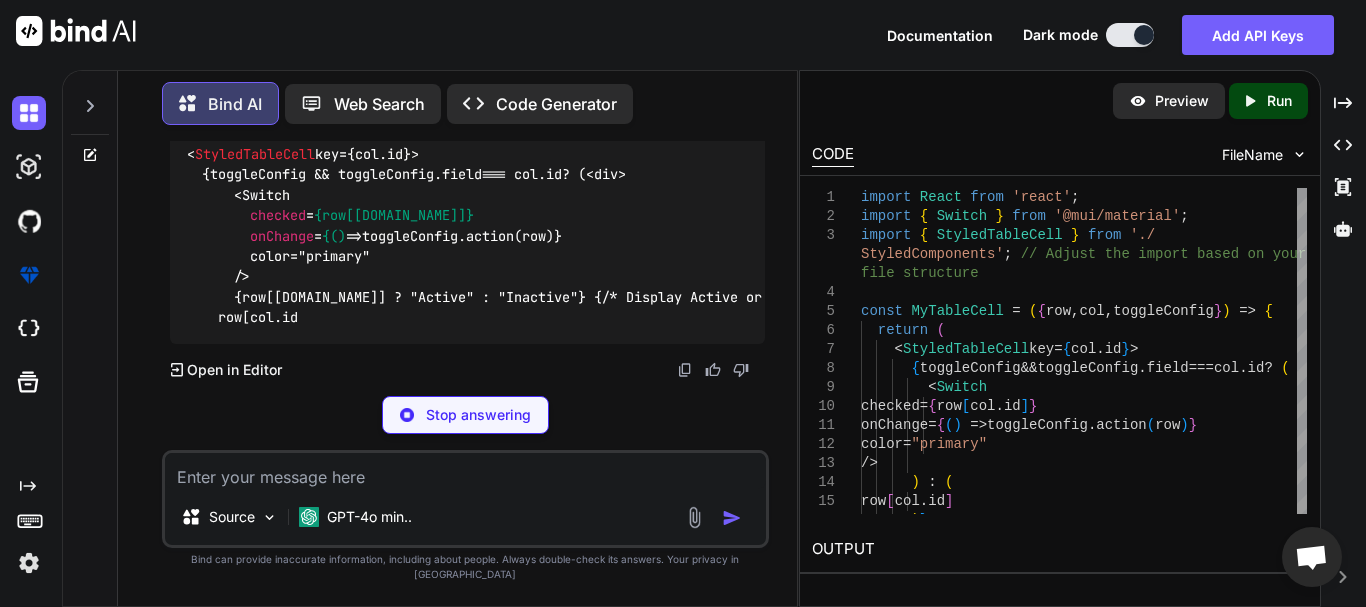 scroll, scrollTop: 5549, scrollLeft: 0, axis: vertical 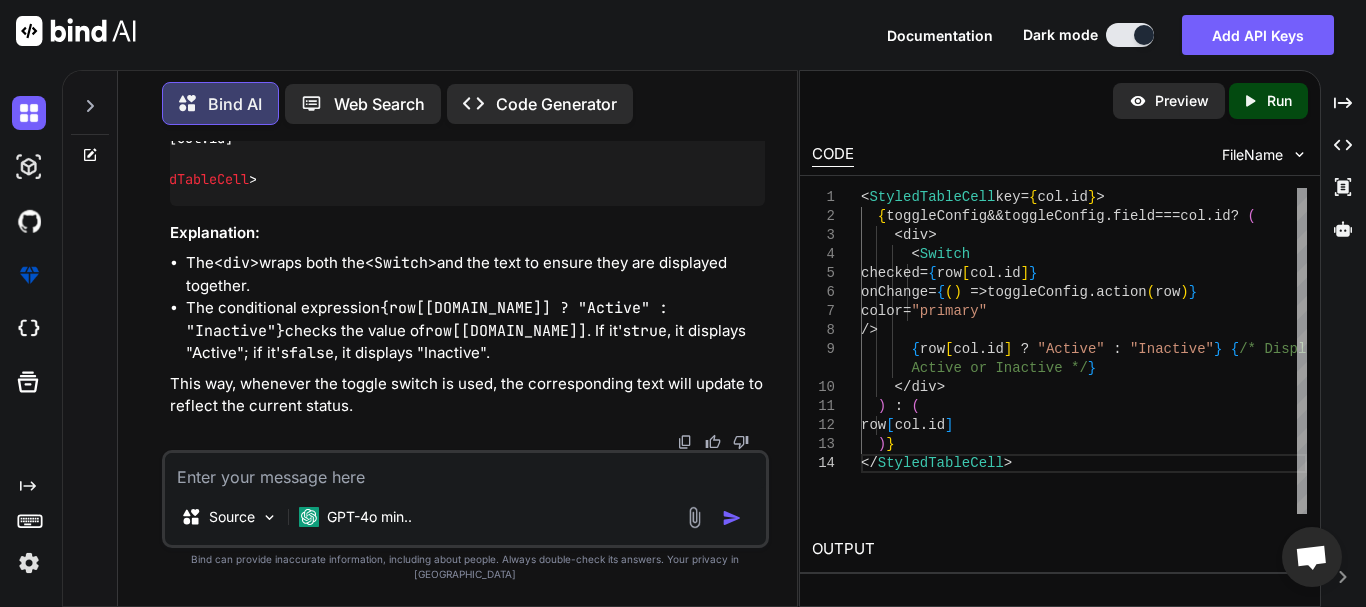 drag, startPoint x: 224, startPoint y: 337, endPoint x: 465, endPoint y: 326, distance: 241.2509 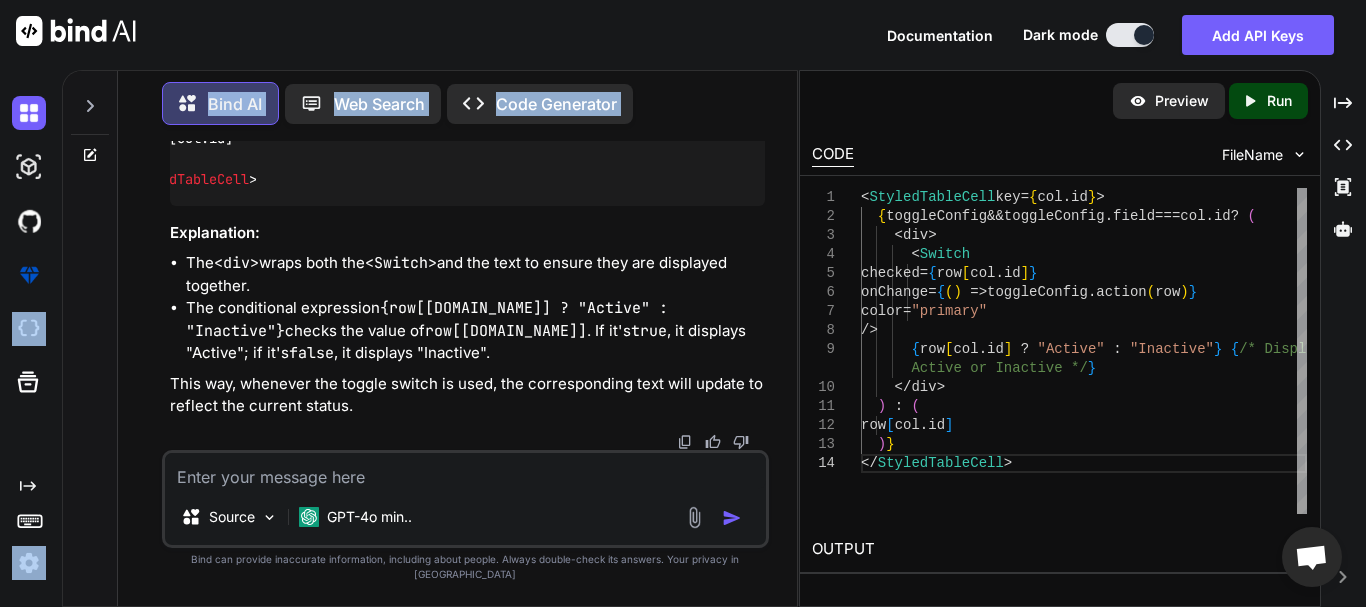 scroll, scrollTop: 0, scrollLeft: 0, axis: both 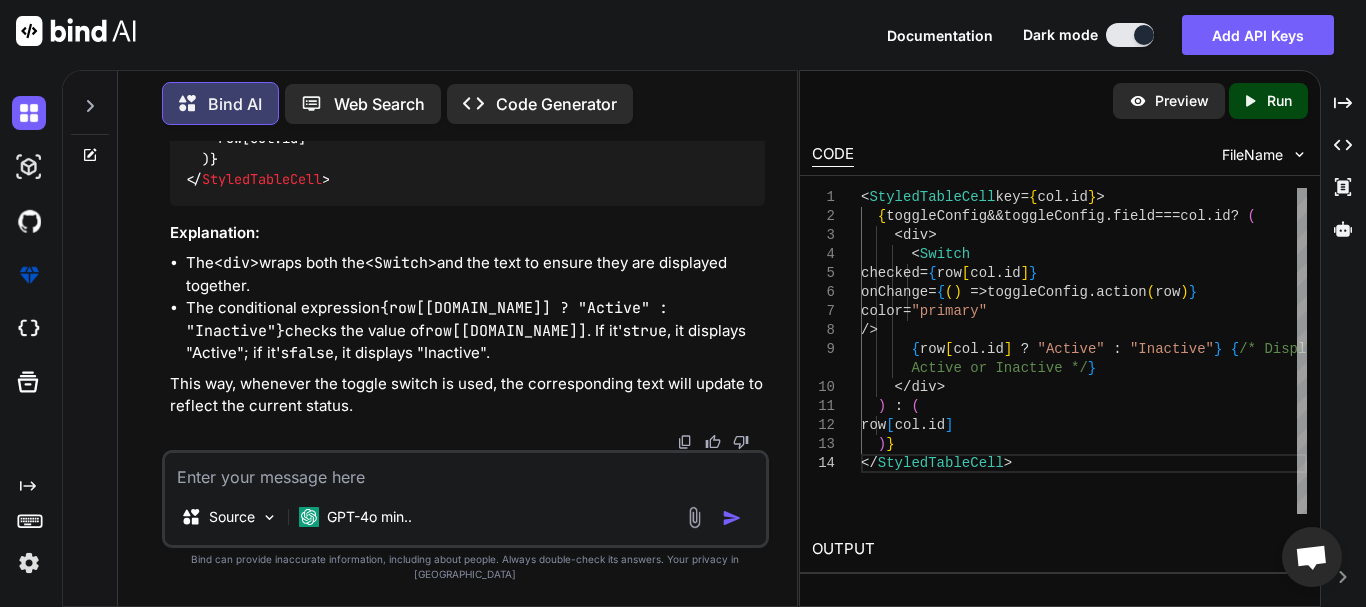 drag, startPoint x: 467, startPoint y: 339, endPoint x: 230, endPoint y: 340, distance: 237.0021 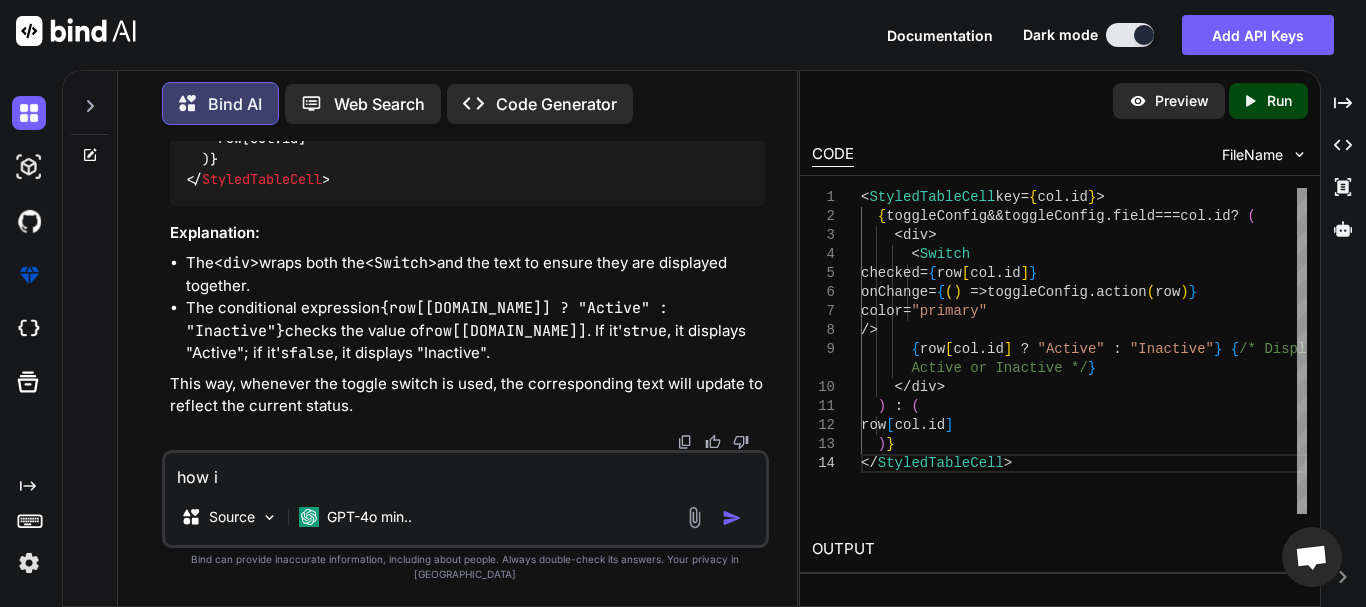 drag, startPoint x: 264, startPoint y: 501, endPoint x: 137, endPoint y: 499, distance: 127.01575 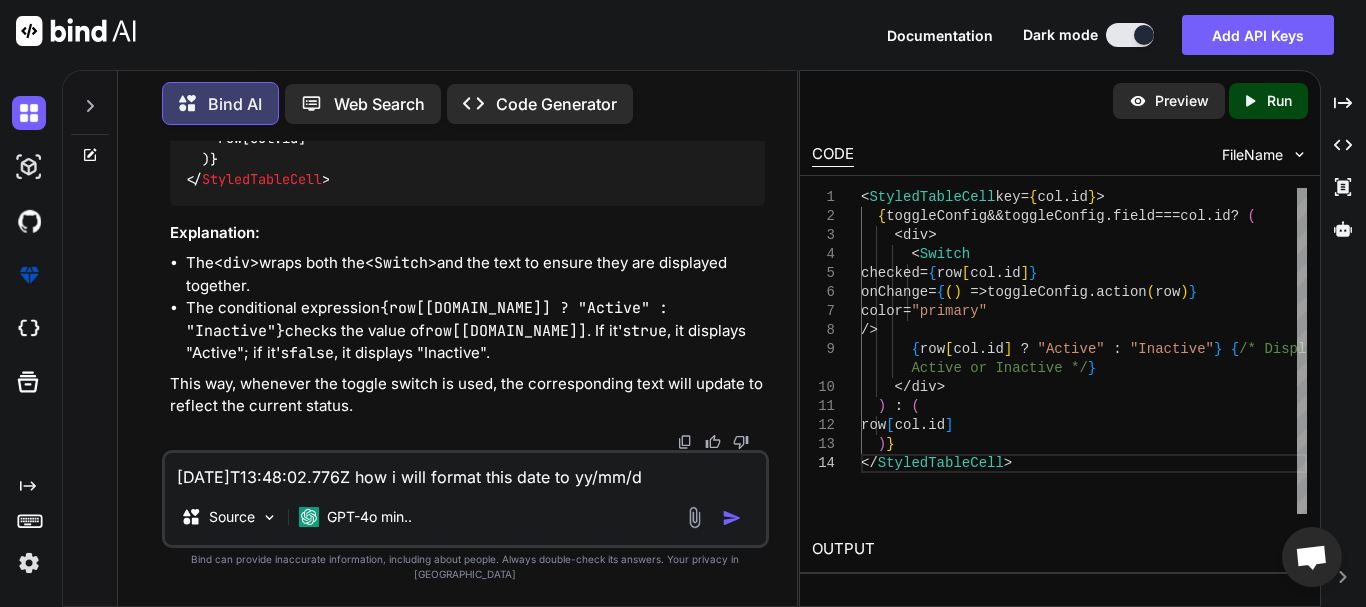 type on "[DATE]T13:48:02.776Z how i will format this date to yy/mm/dd" 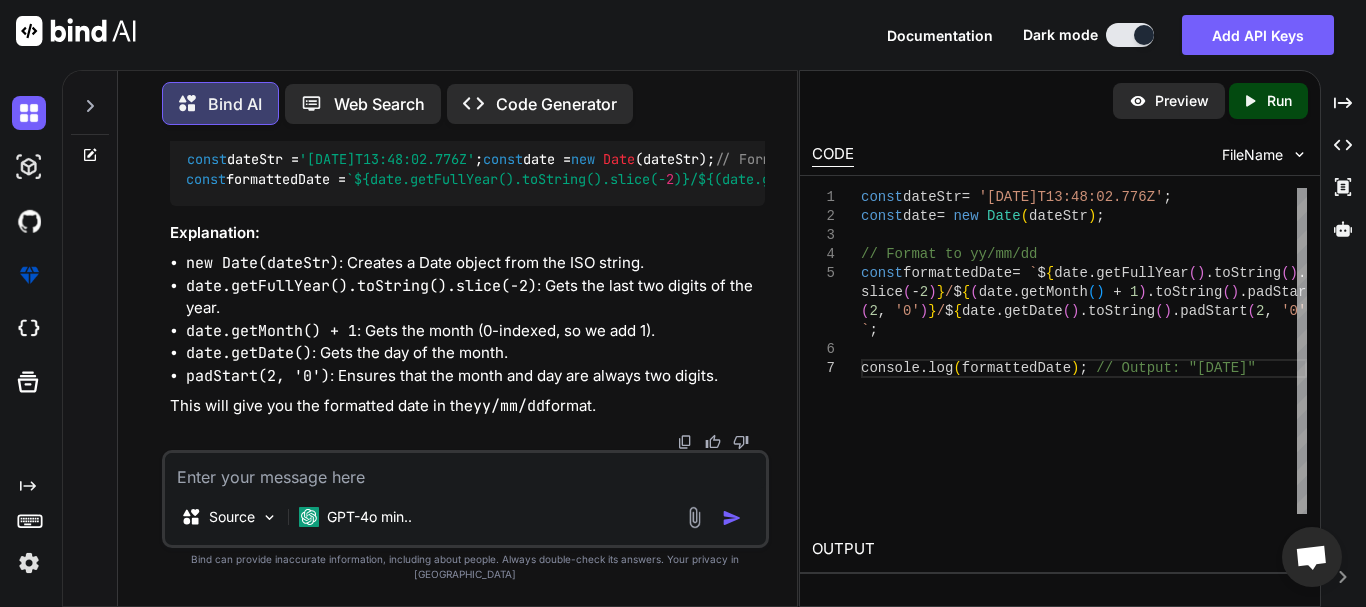 scroll, scrollTop: 6485, scrollLeft: 0, axis: vertical 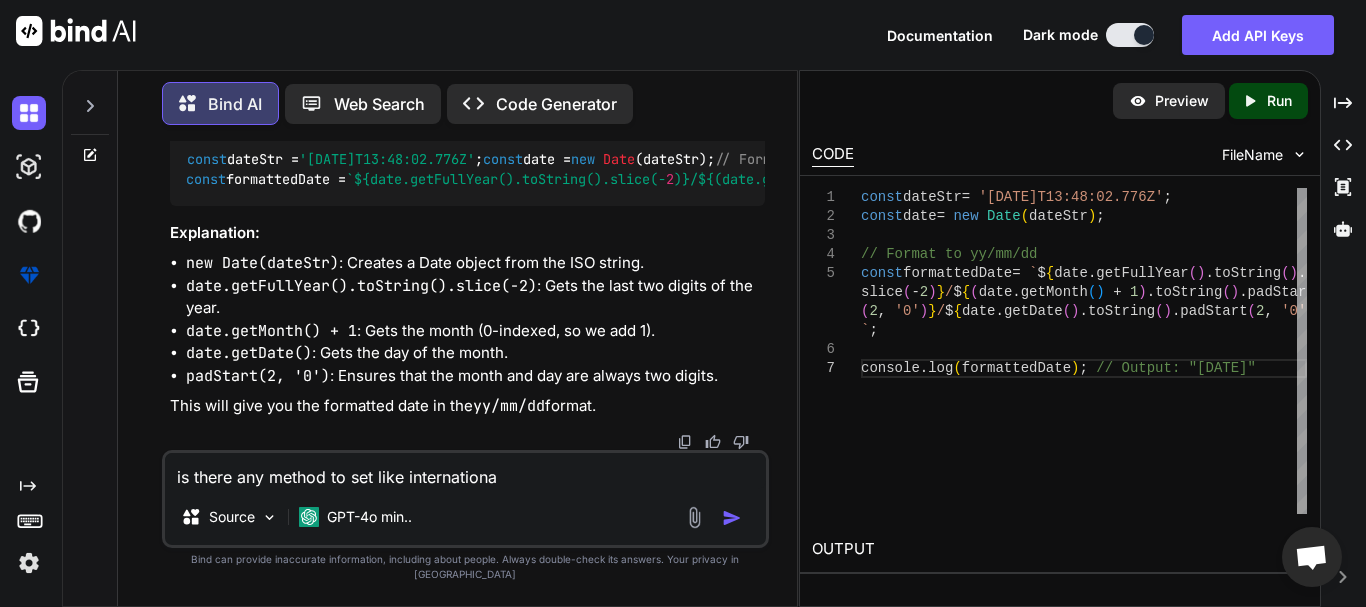 type on "is there any method to set like international" 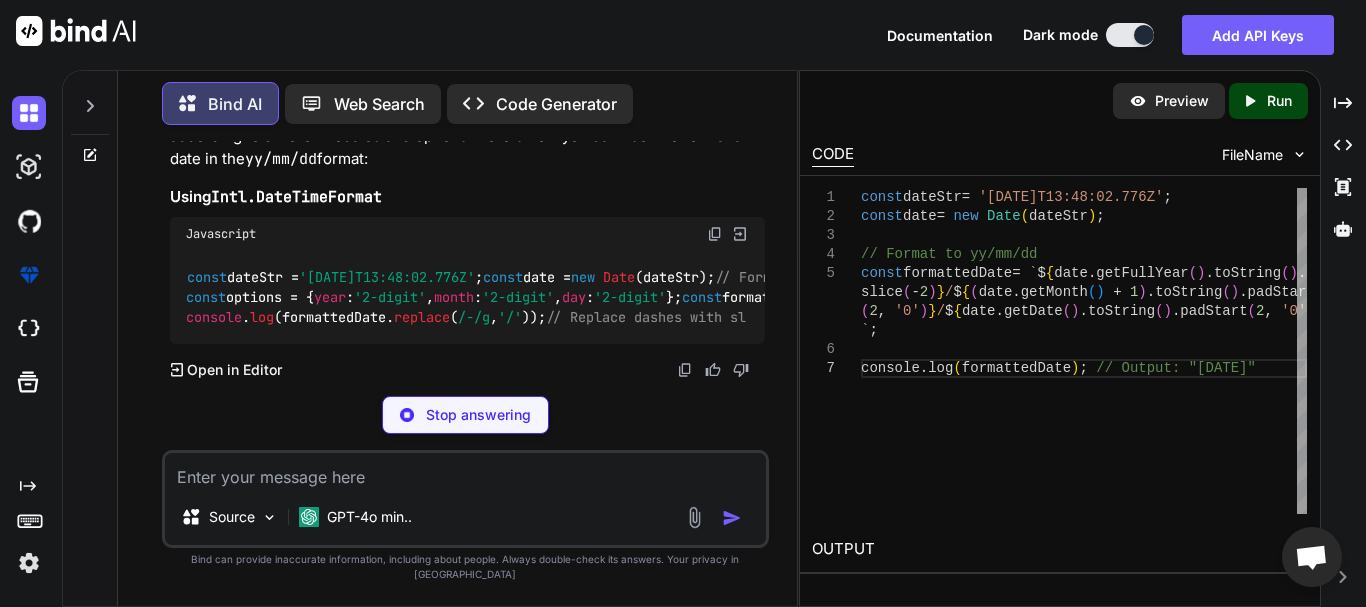 scroll, scrollTop: 7034, scrollLeft: 0, axis: vertical 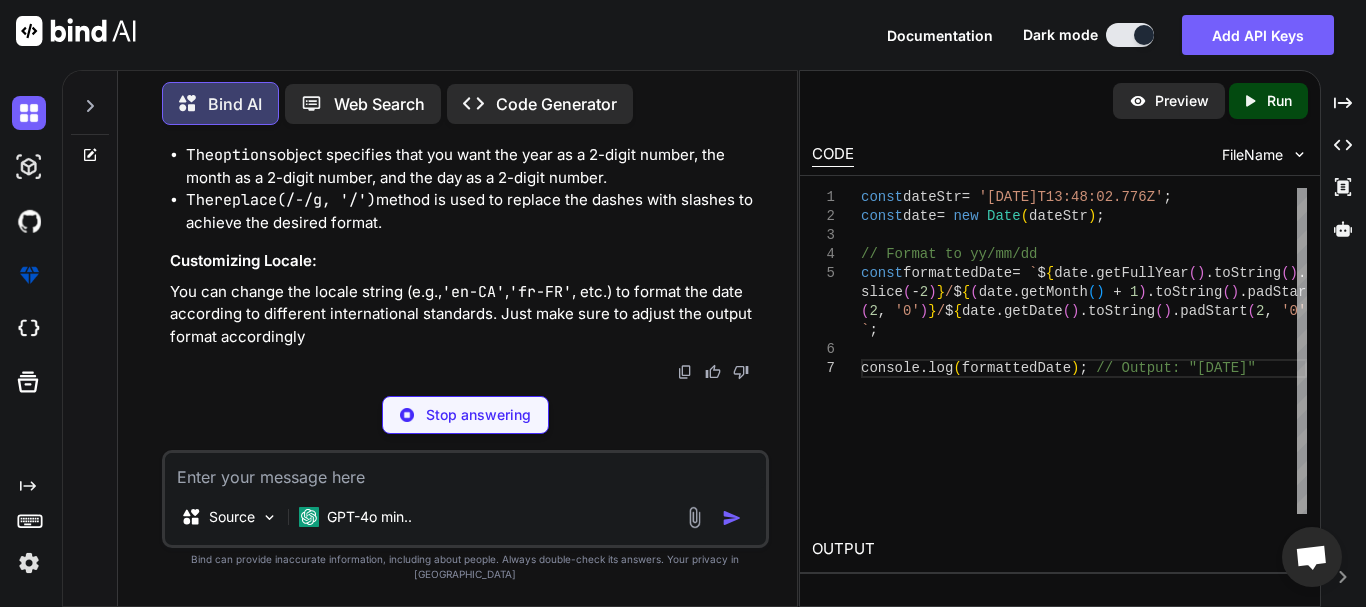 click on "DateTimeFormat" at bounding box center [970, -17] 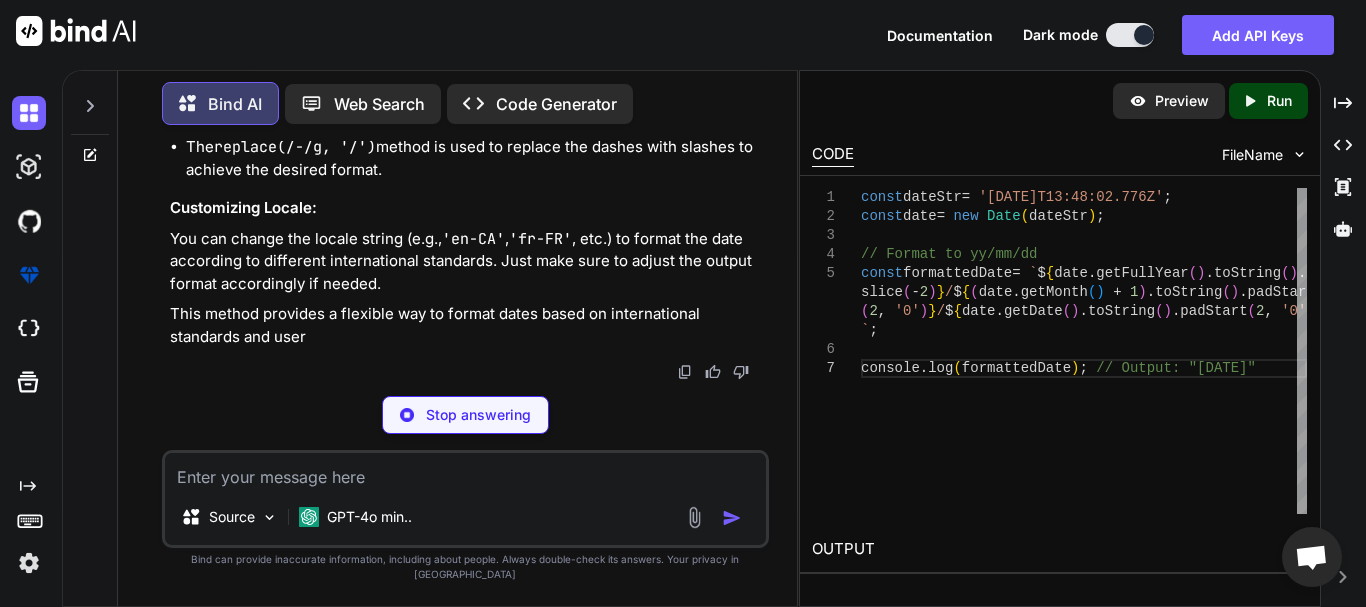 click on "DateTimeFormat" at bounding box center [970, -70] 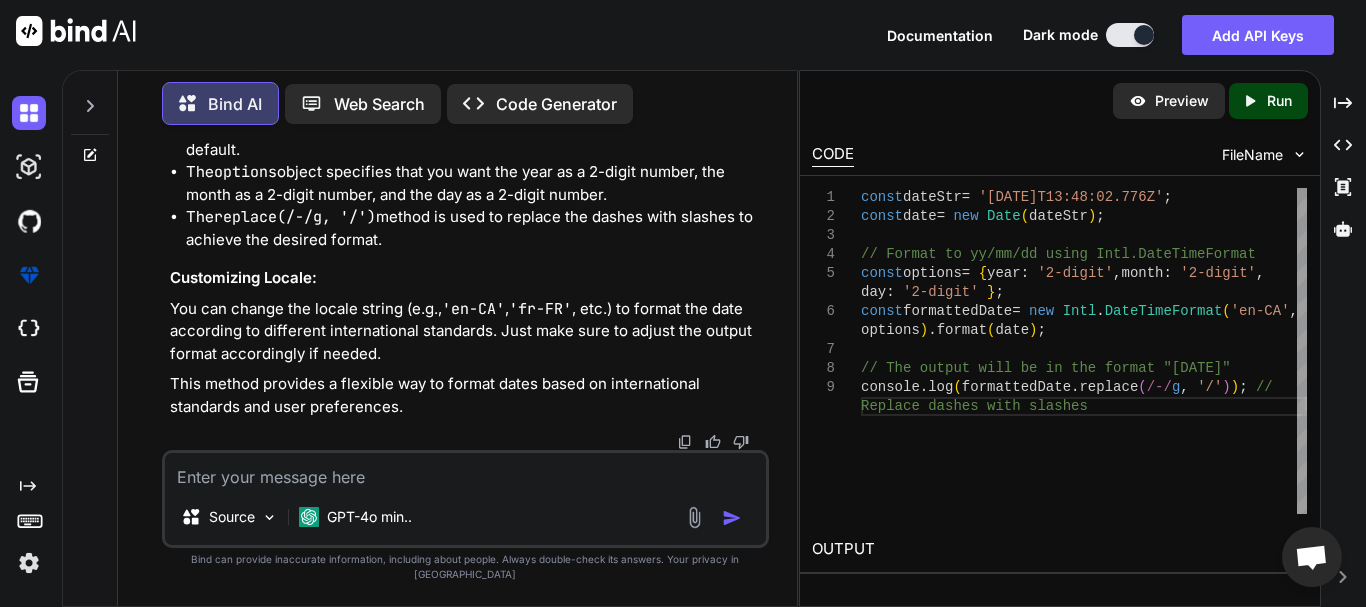 scroll, scrollTop: 7377, scrollLeft: 0, axis: vertical 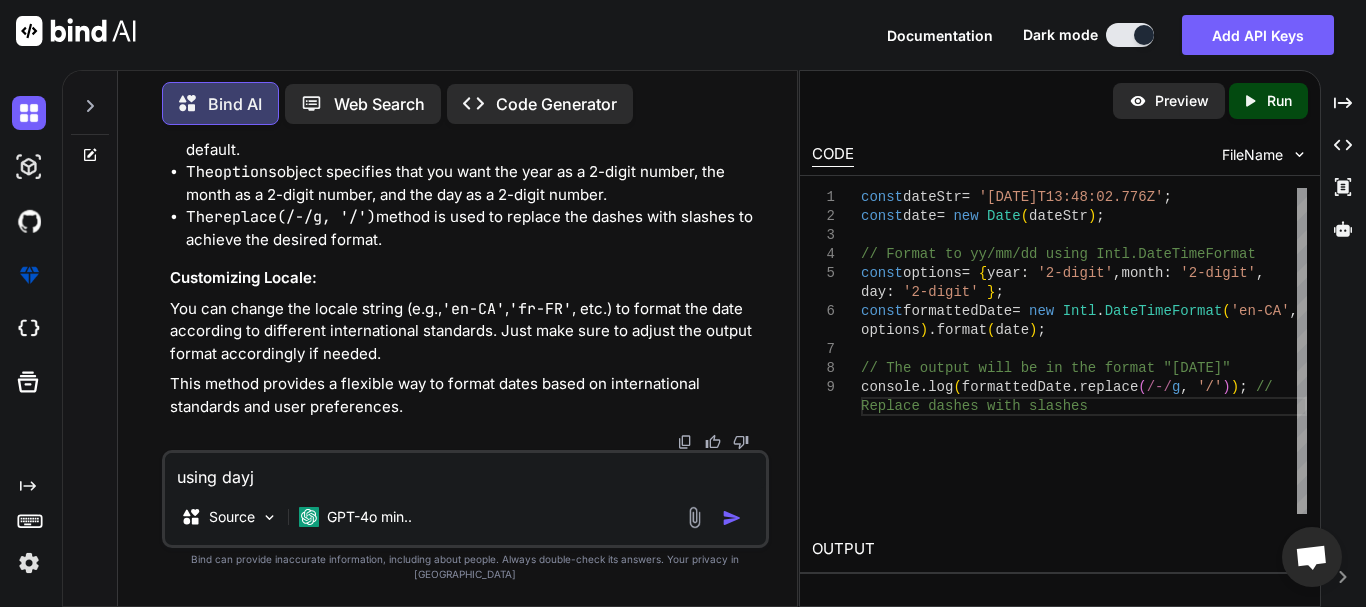 type on "using dayjs" 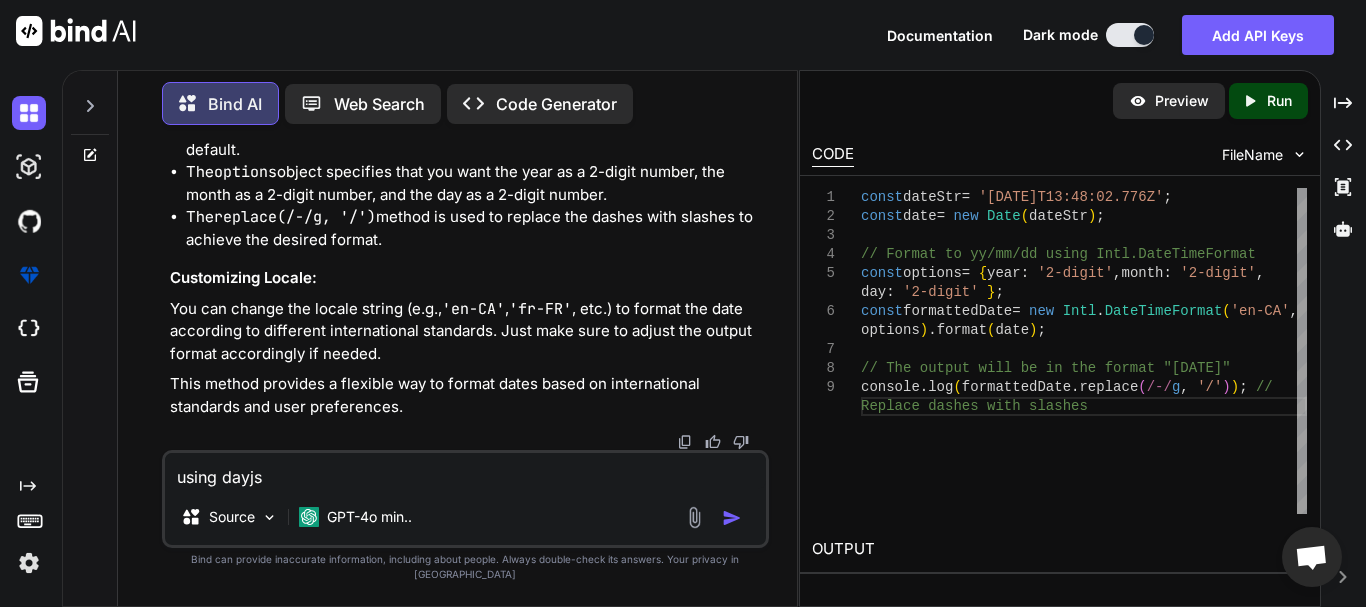 type 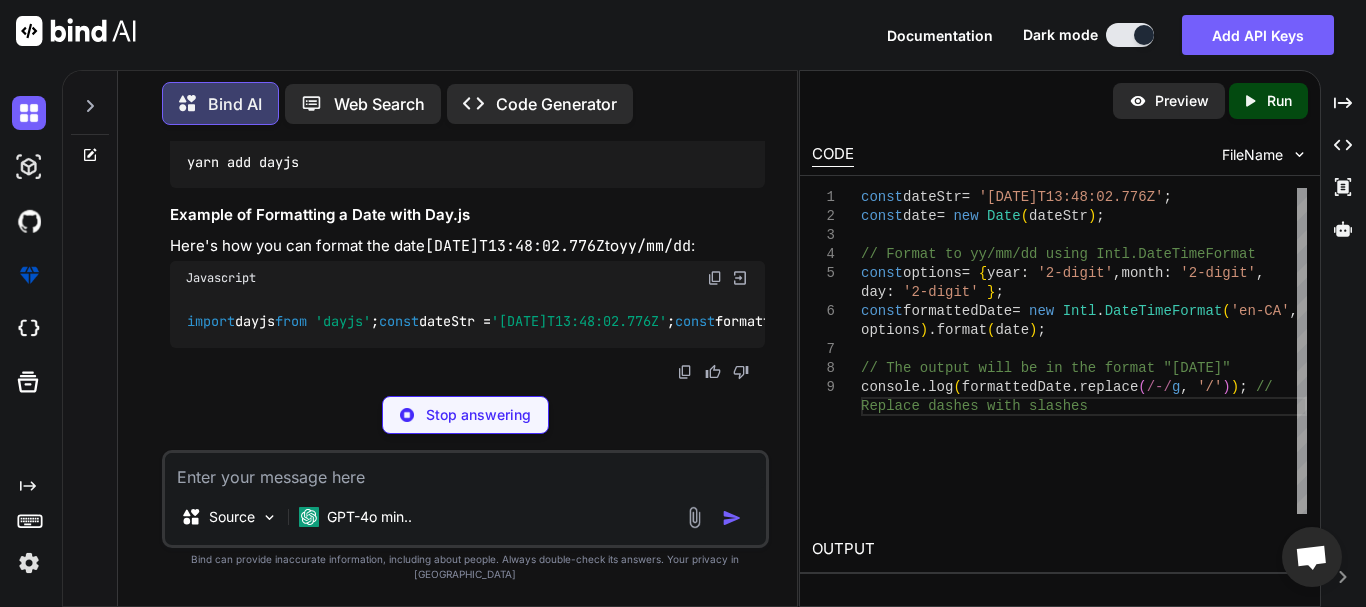 scroll, scrollTop: 8141, scrollLeft: 0, axis: vertical 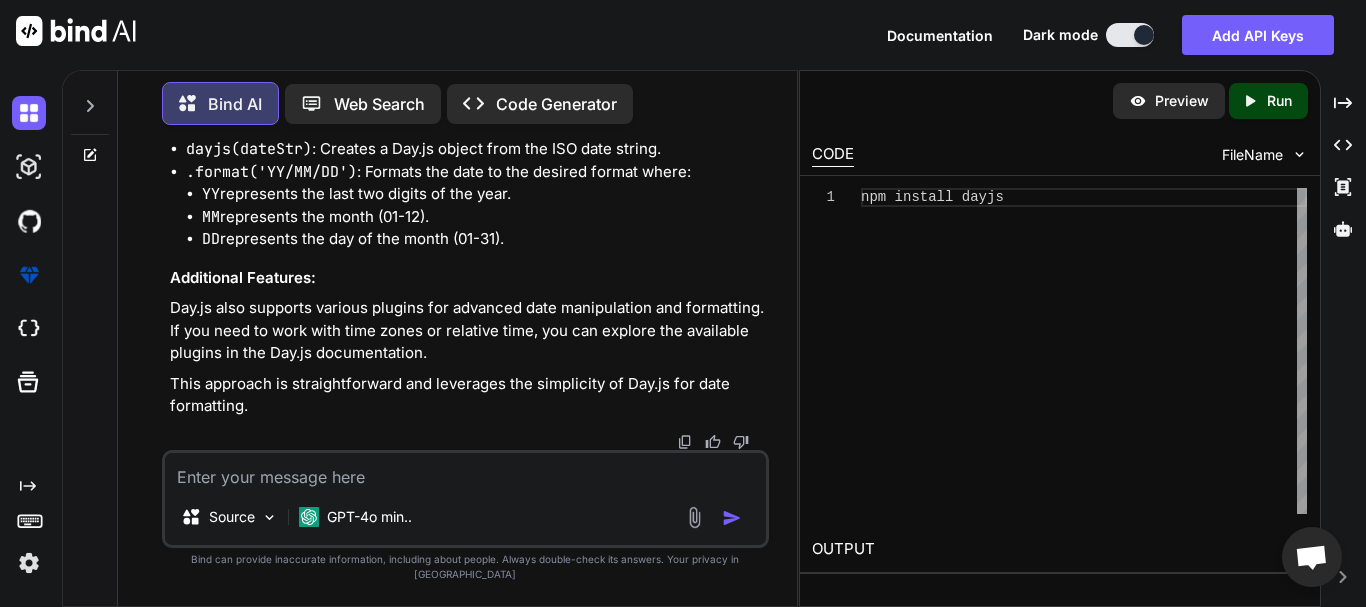 drag, startPoint x: 360, startPoint y: 295, endPoint x: 635, endPoint y: 300, distance: 275.04544 